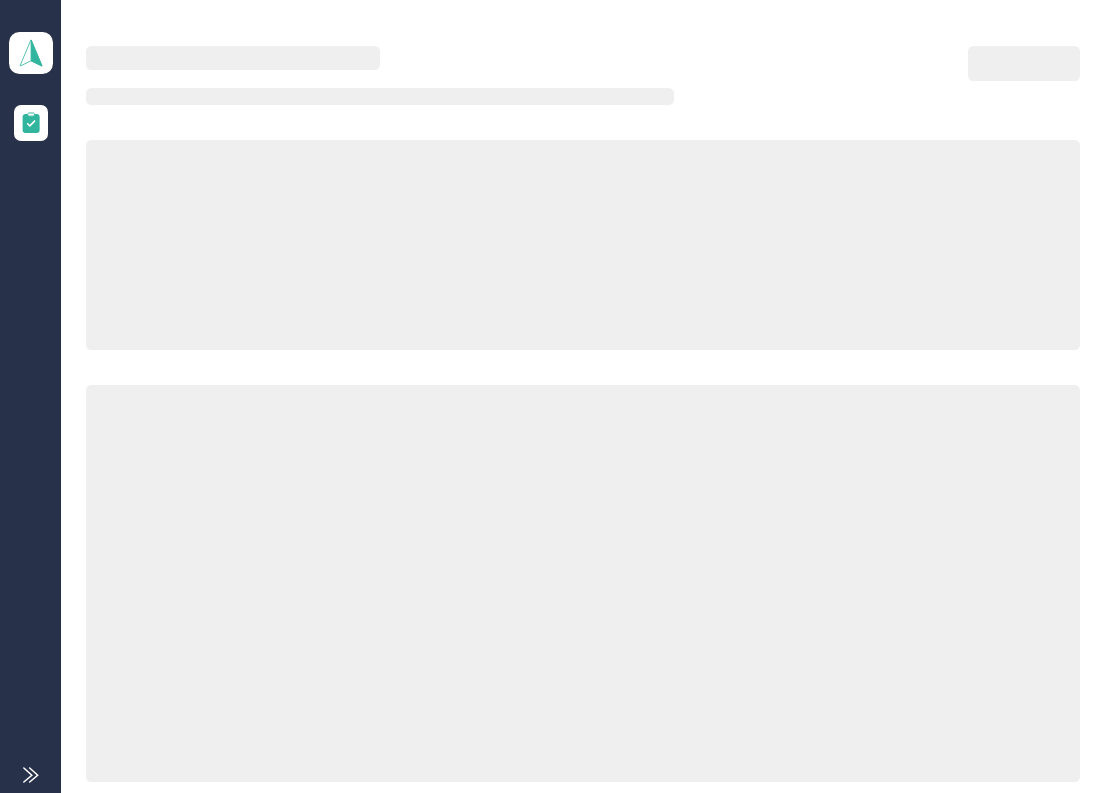 scroll, scrollTop: 0, scrollLeft: 0, axis: both 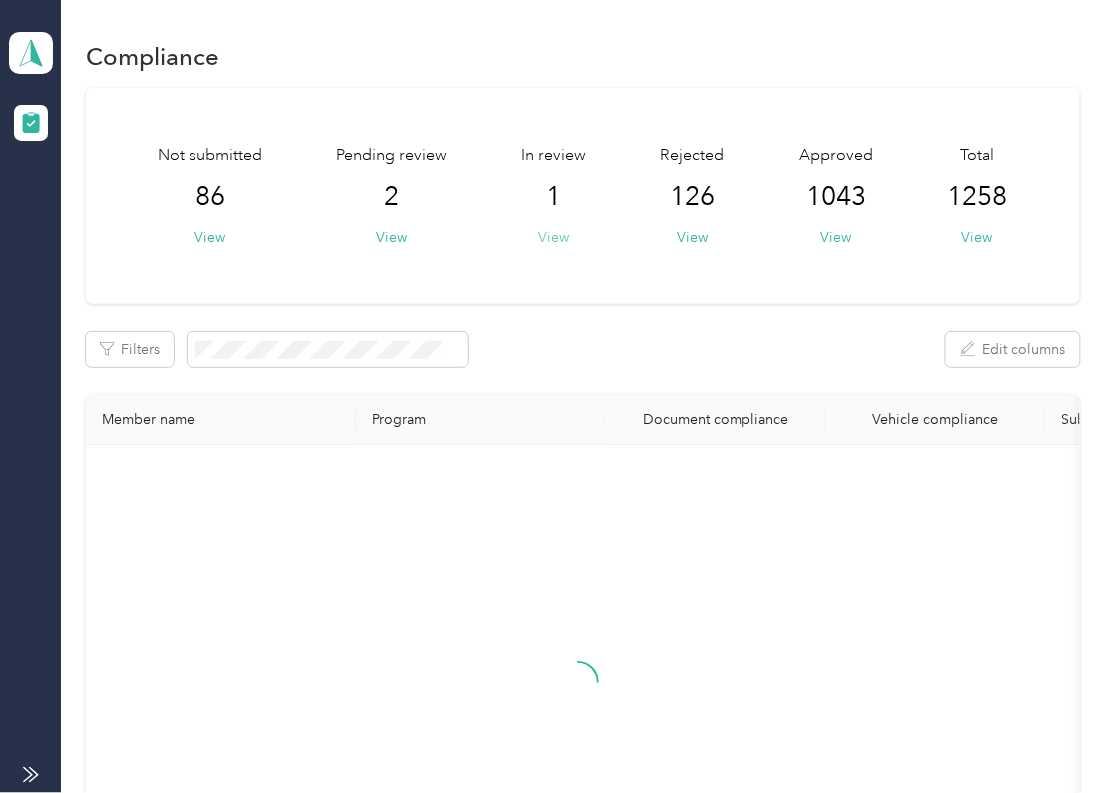 click on "View" at bounding box center [554, 237] 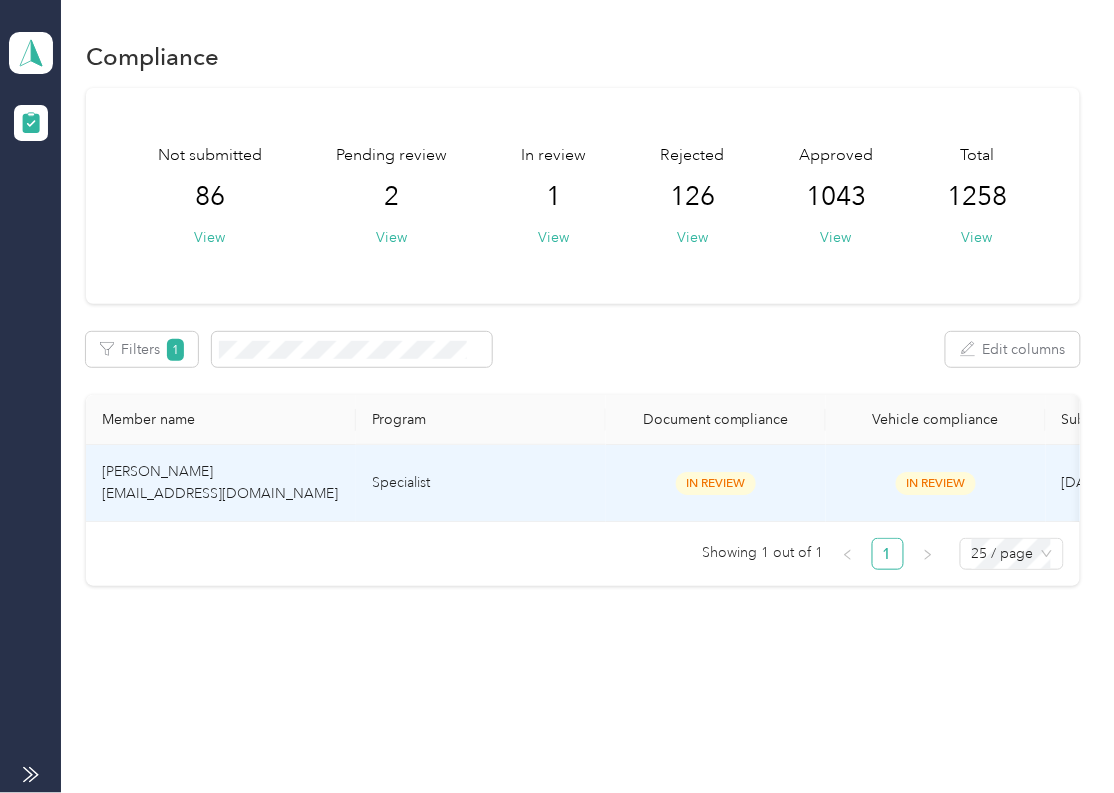 click on "[PERSON_NAME]
[EMAIL_ADDRESS][DOMAIN_NAME]" at bounding box center (220, 482) 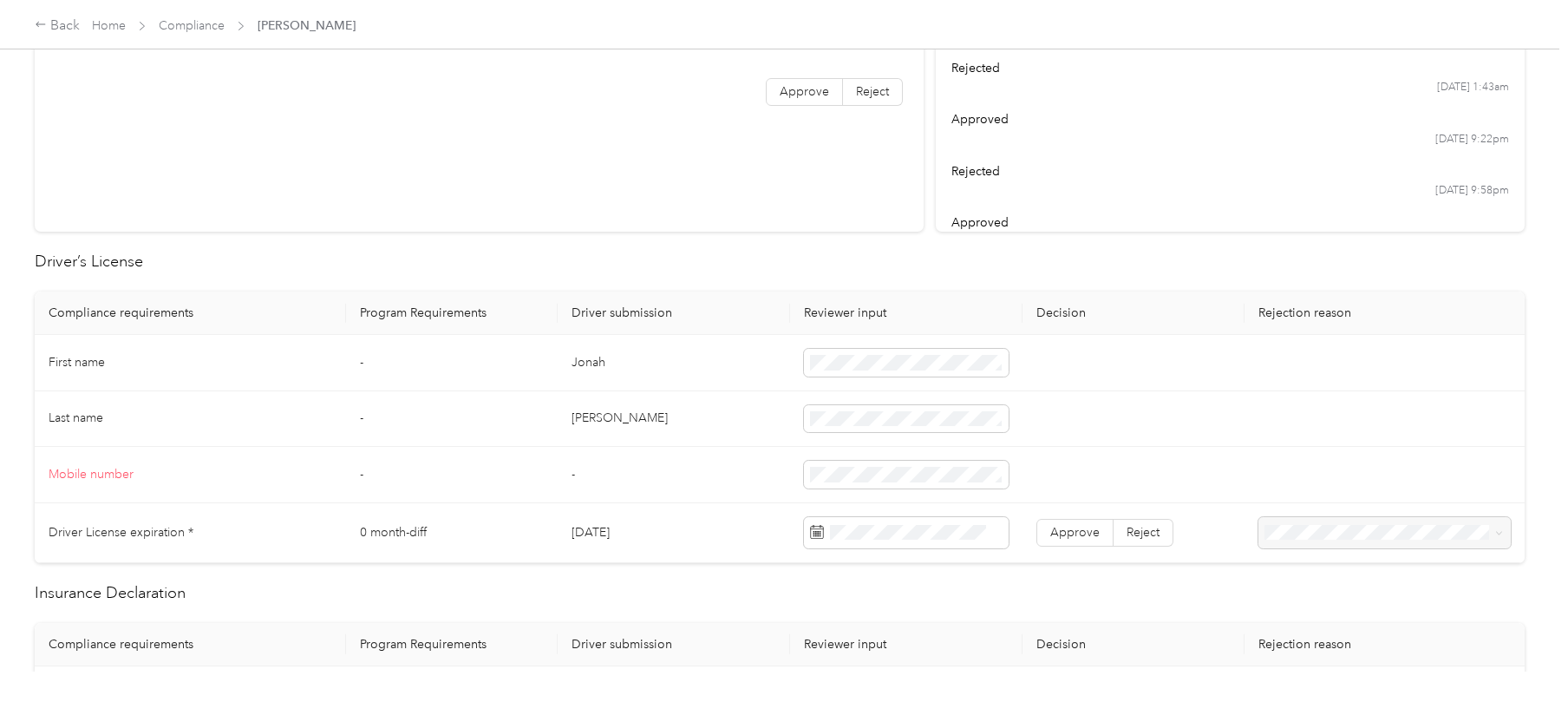 scroll, scrollTop: 347, scrollLeft: 0, axis: vertical 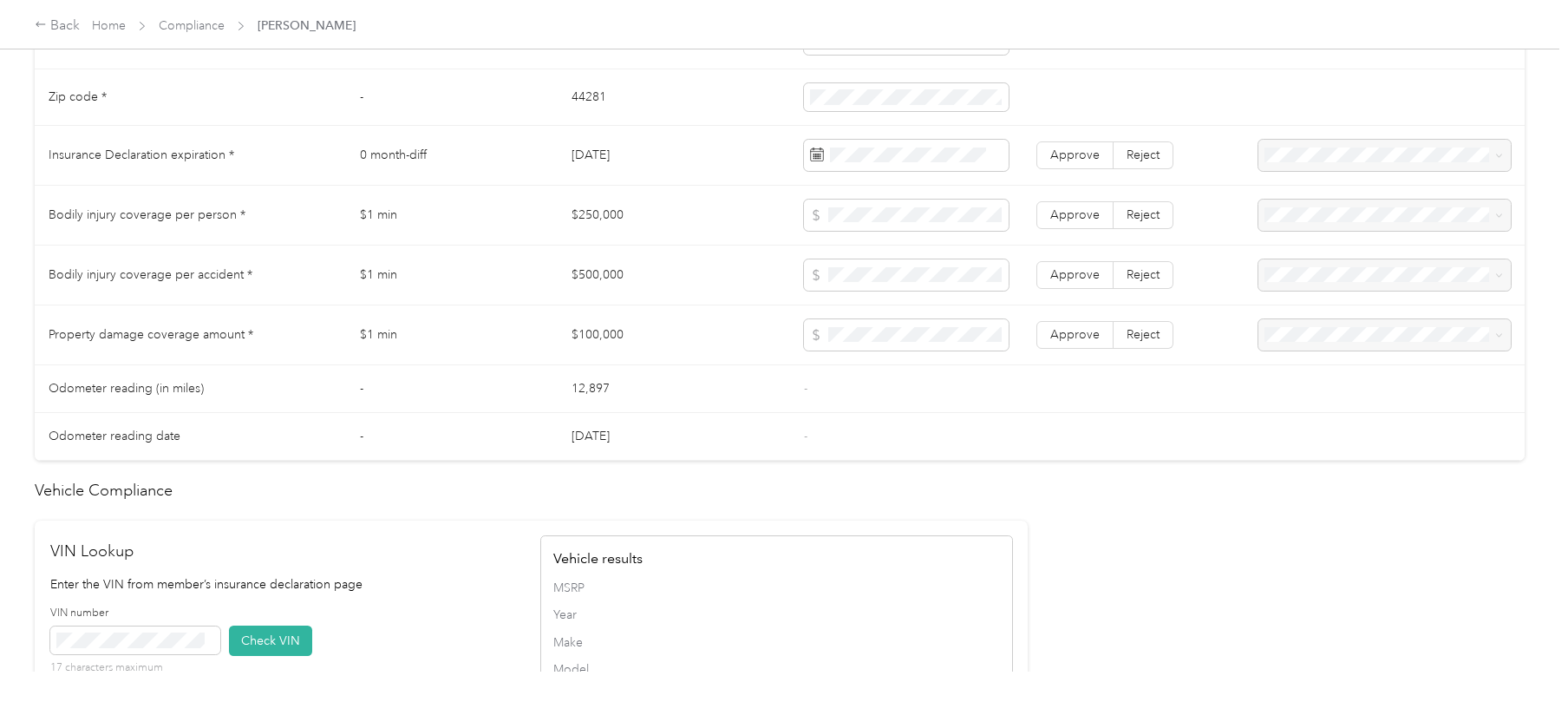 click at bounding box center (906, 275) 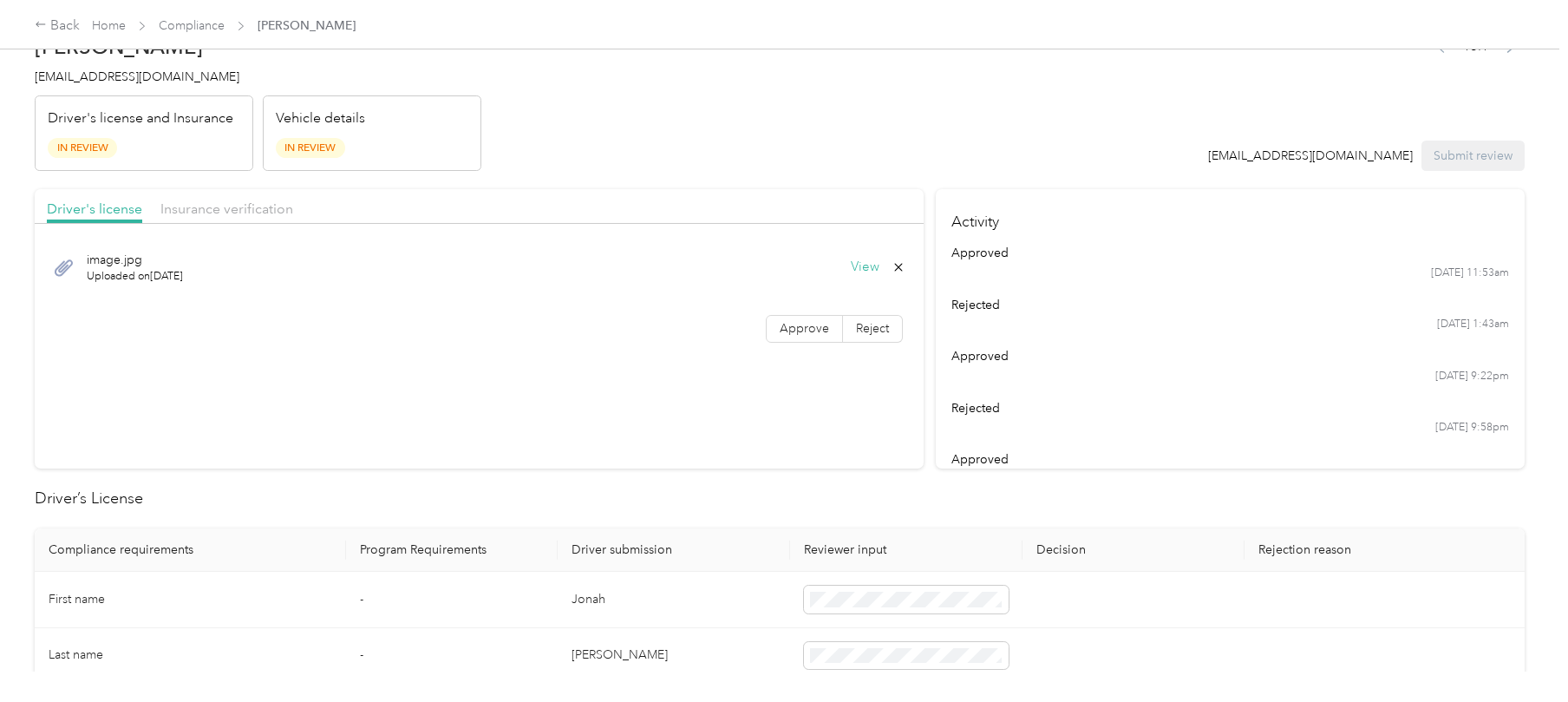 scroll, scrollTop: 0, scrollLeft: 0, axis: both 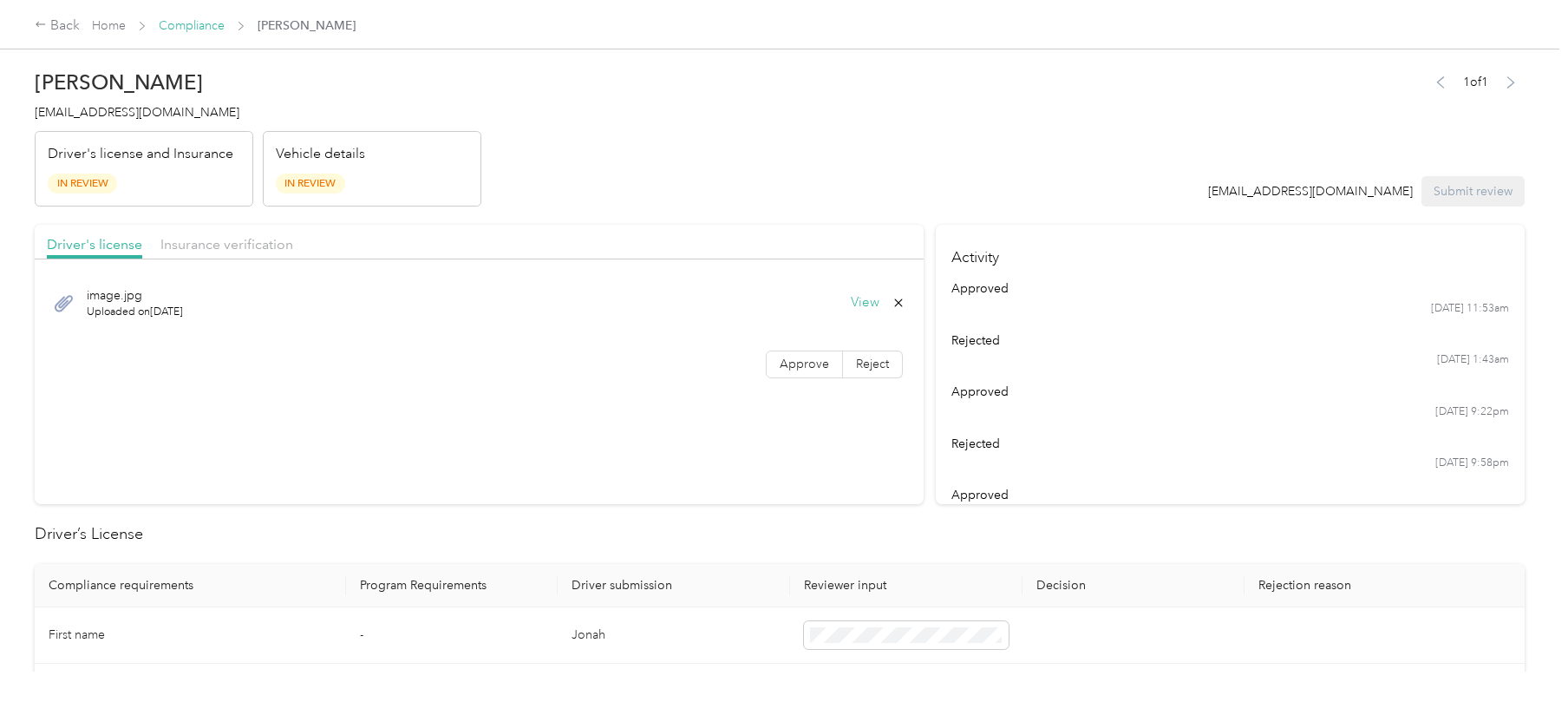 click on "Compliance" at bounding box center [192, 25] 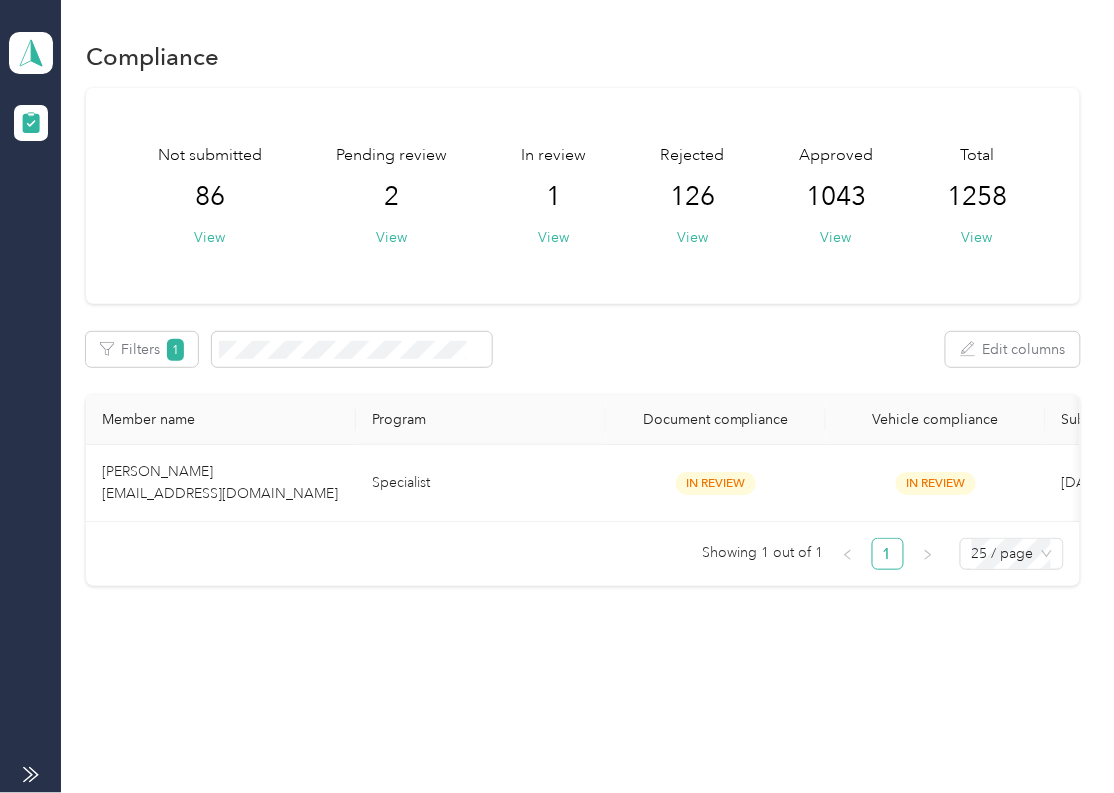 drag, startPoint x: 672, startPoint y: 332, endPoint x: 529, endPoint y: 330, distance: 143.01399 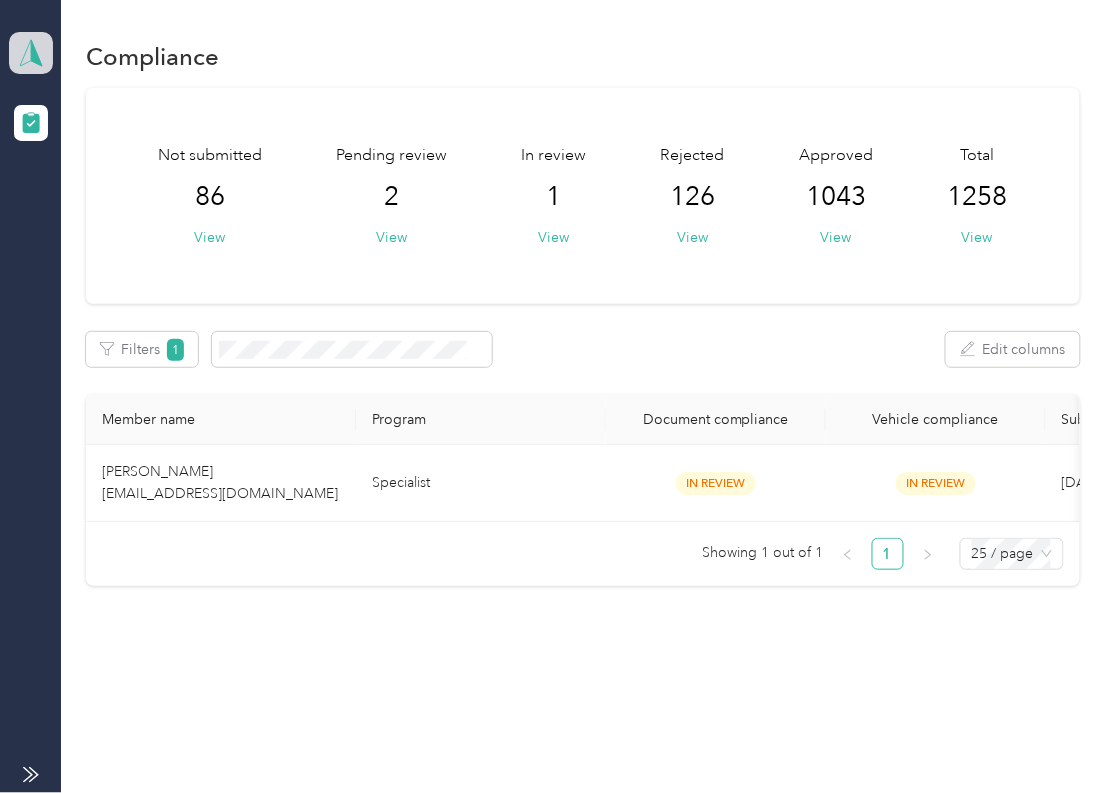 click 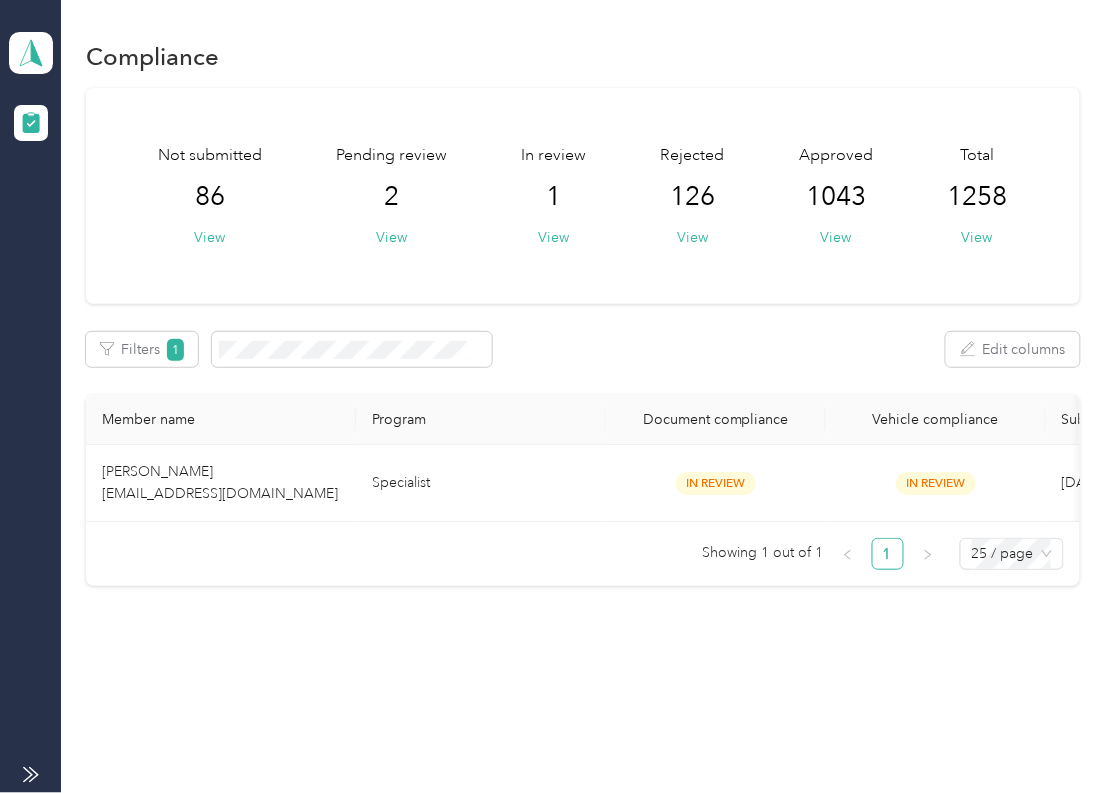 click on "Log out" at bounding box center (64, 209) 